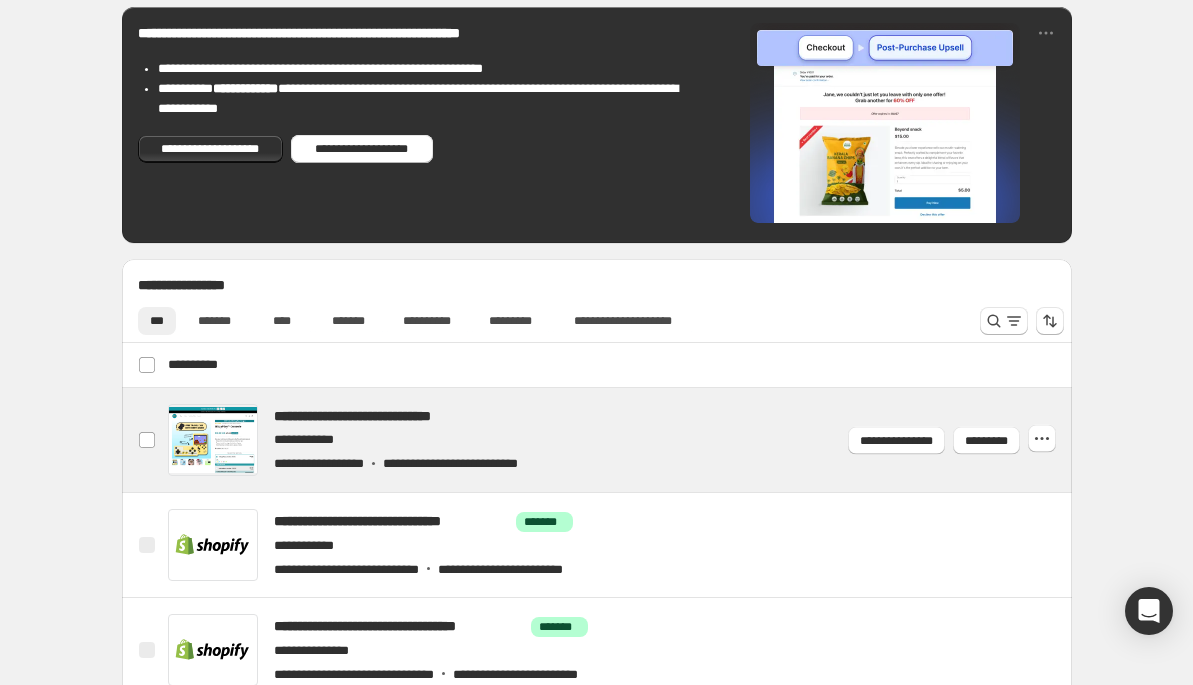 scroll, scrollTop: 475, scrollLeft: 0, axis: vertical 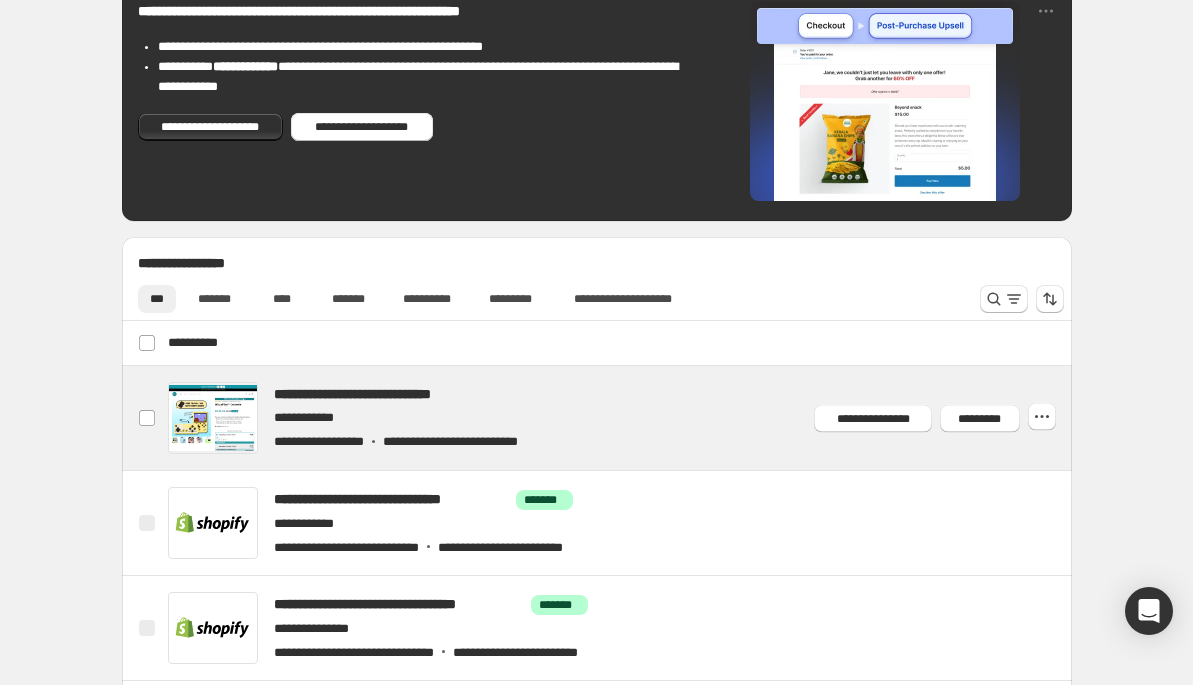 click at bounding box center (620, 418) 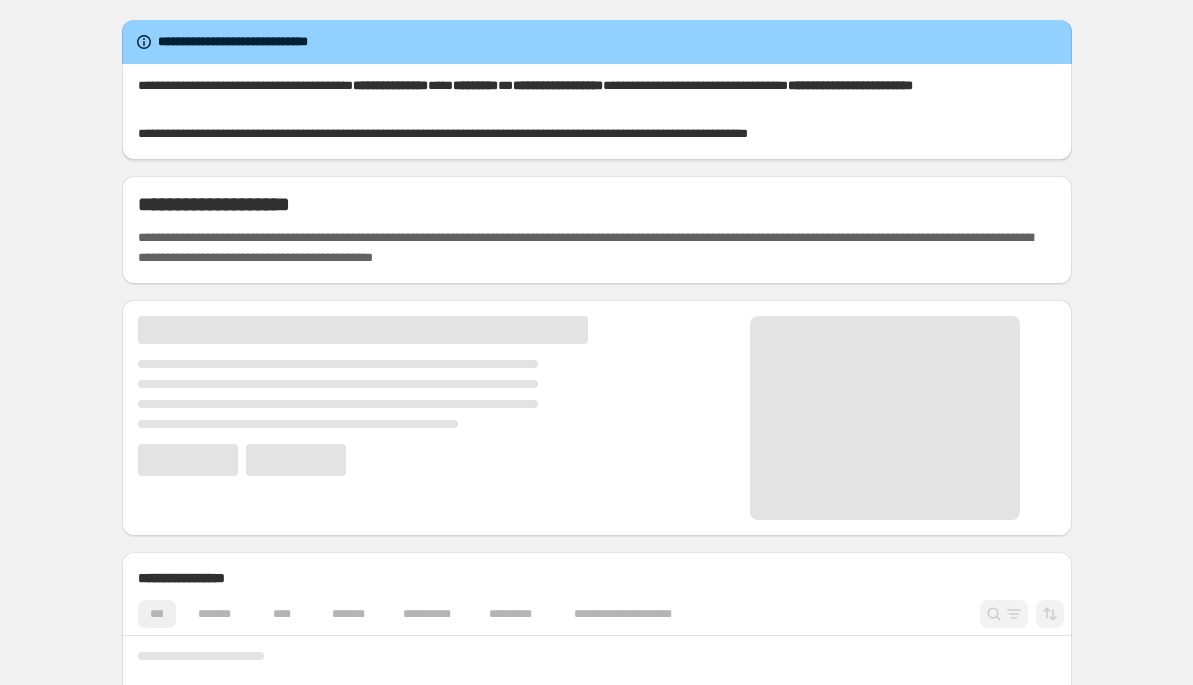 scroll, scrollTop: 0, scrollLeft: 0, axis: both 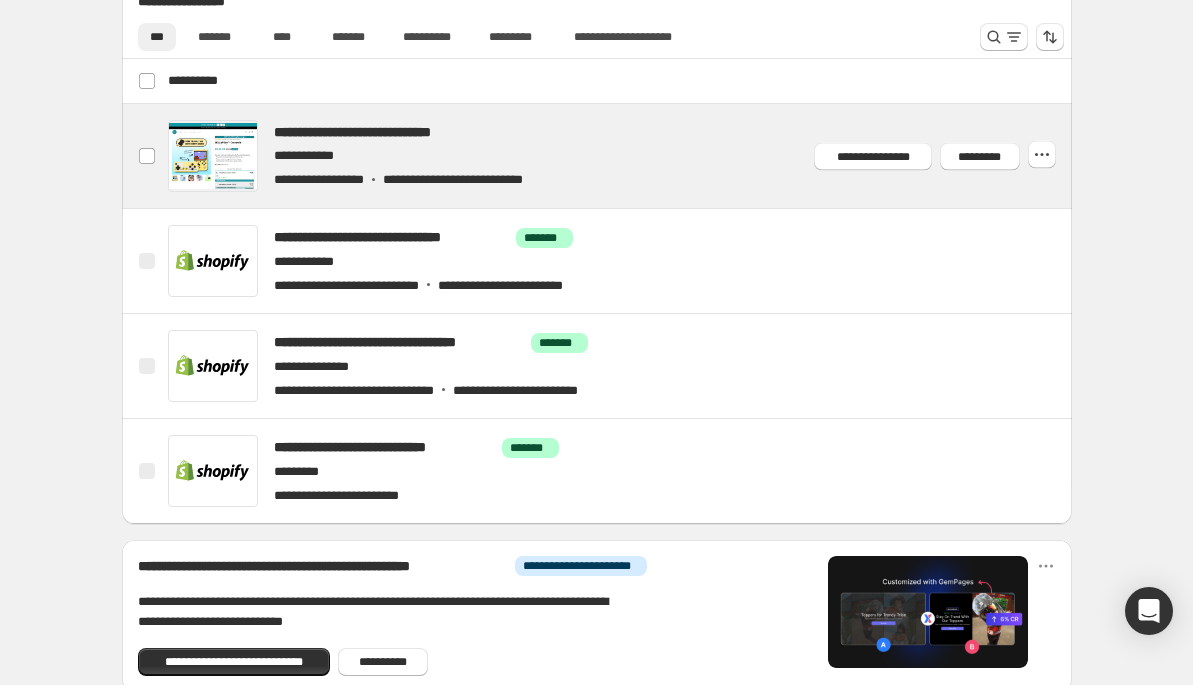 click at bounding box center (620, 156) 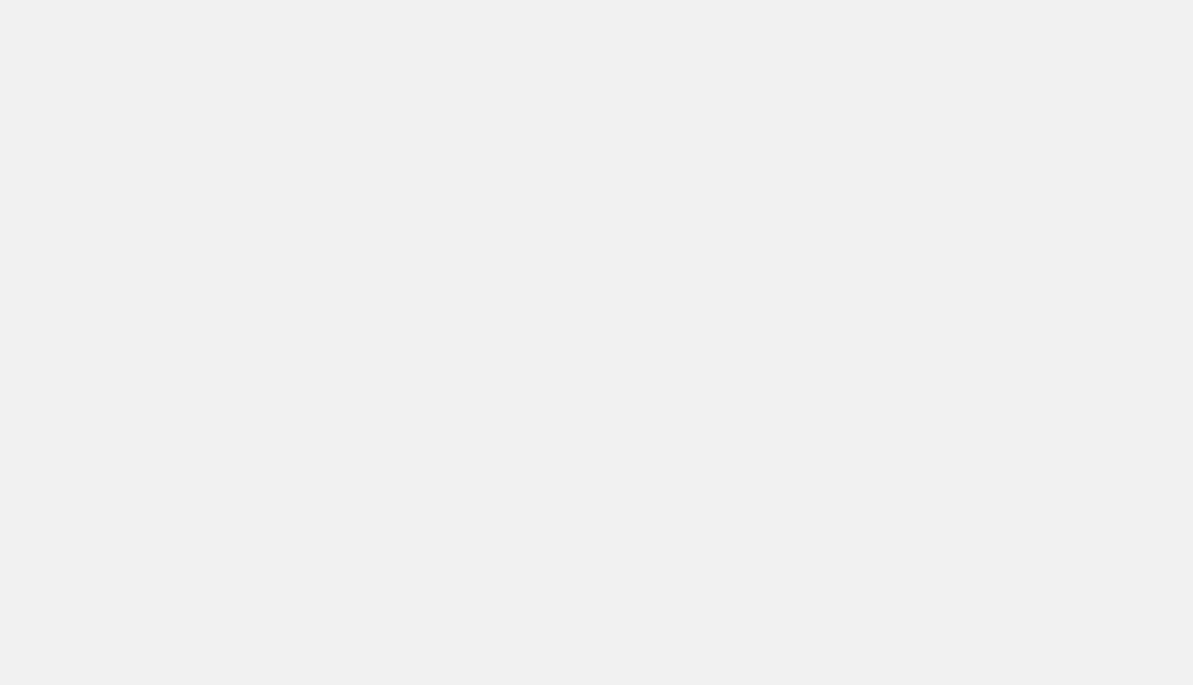 scroll, scrollTop: 0, scrollLeft: 0, axis: both 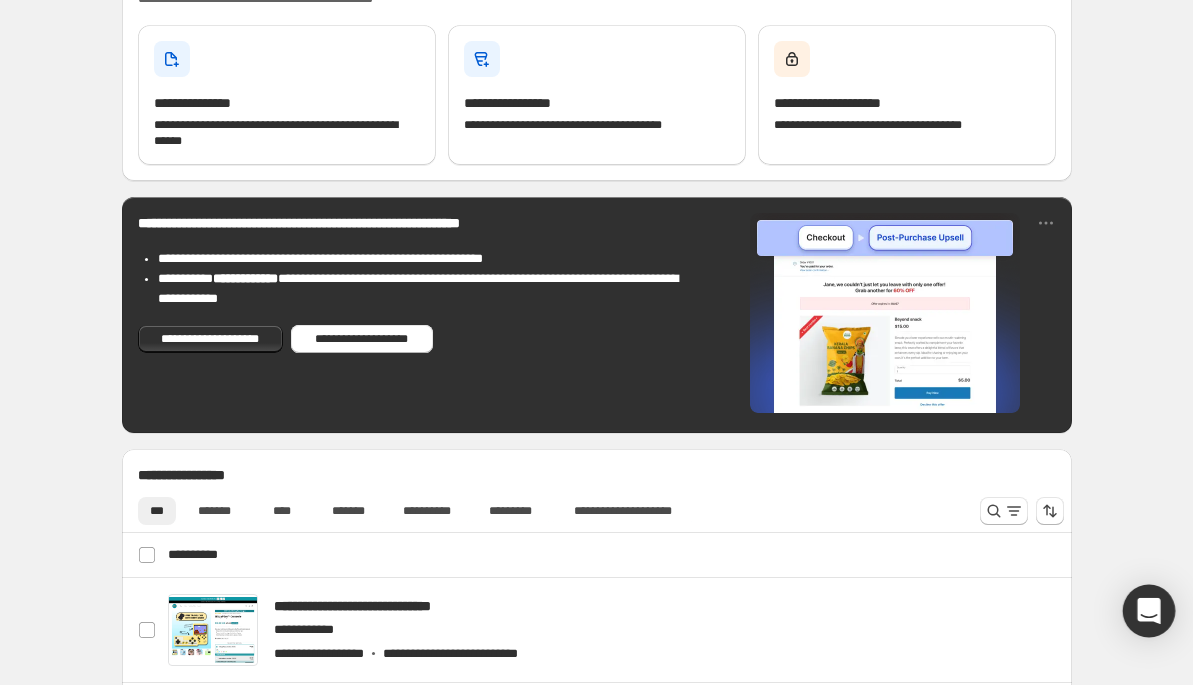 click 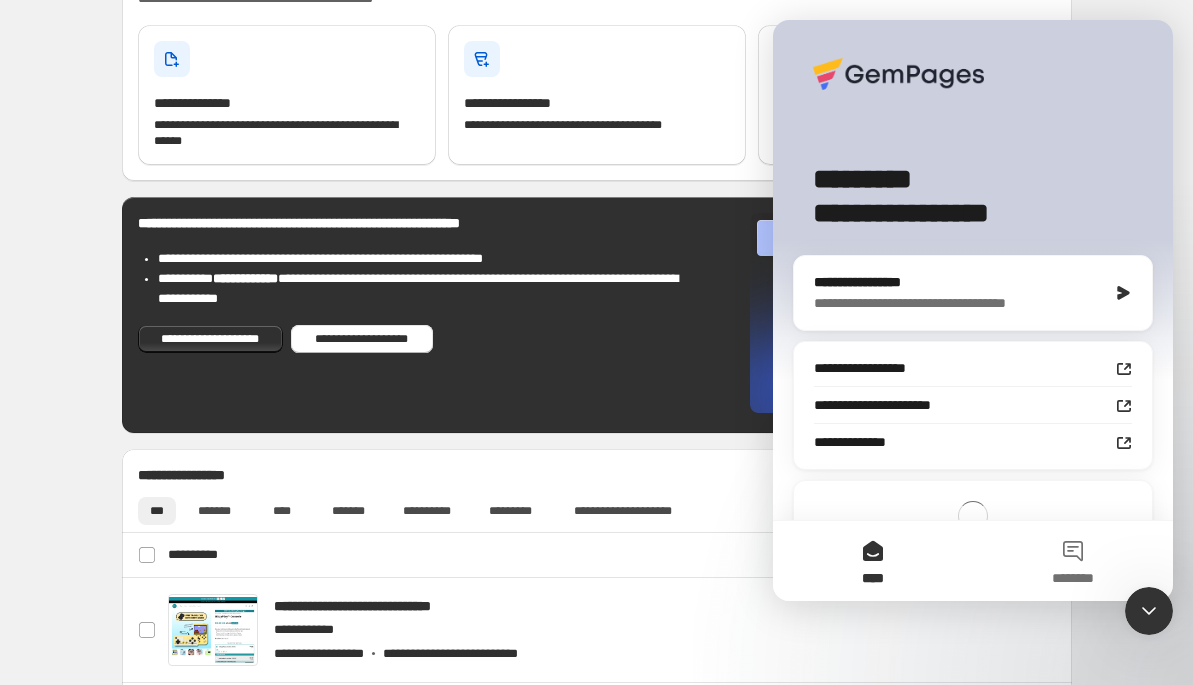 scroll, scrollTop: 0, scrollLeft: 0, axis: both 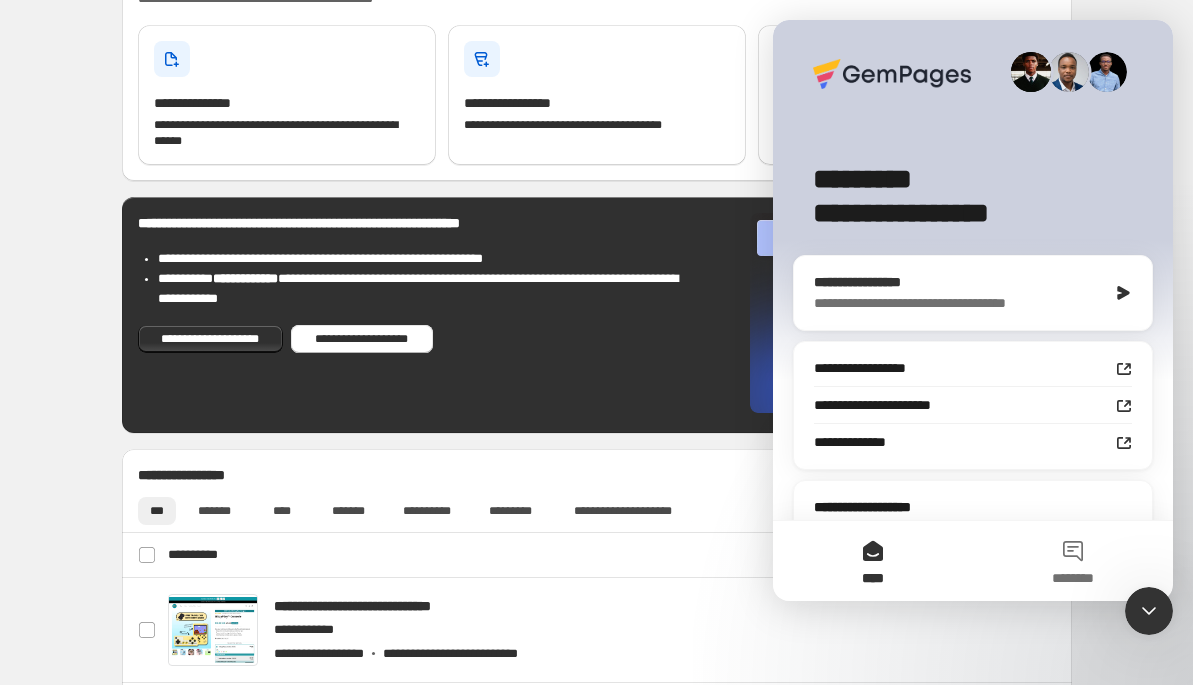 click on "**********" at bounding box center [960, 282] 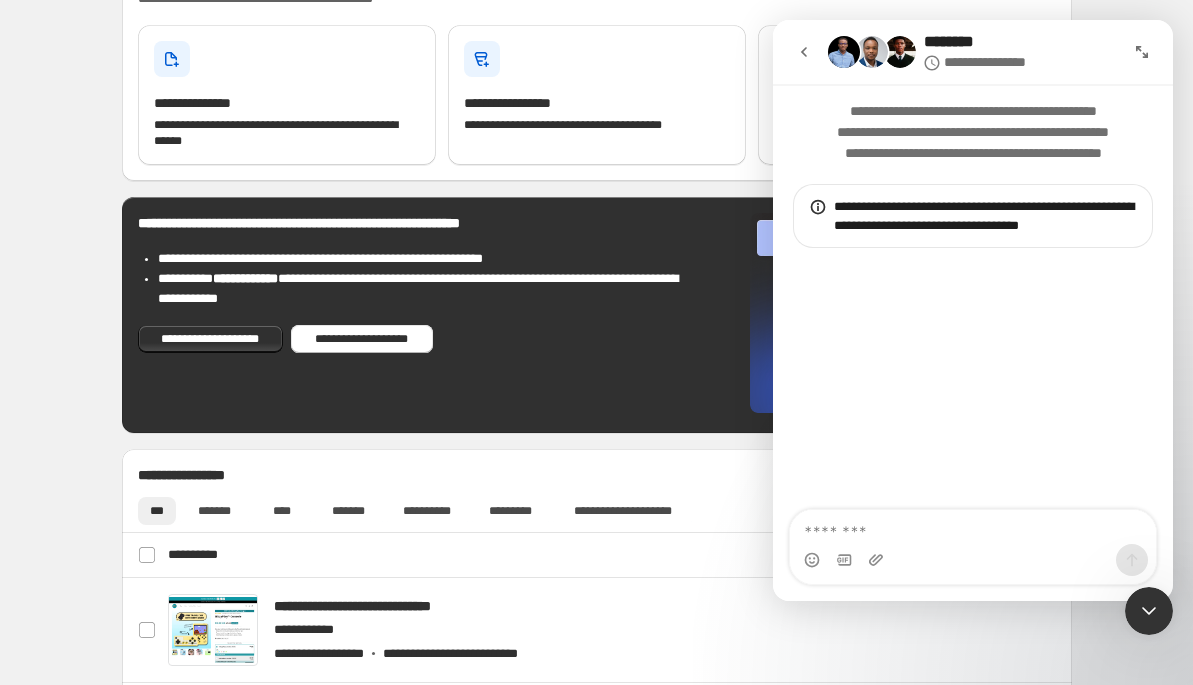 click at bounding box center (973, 527) 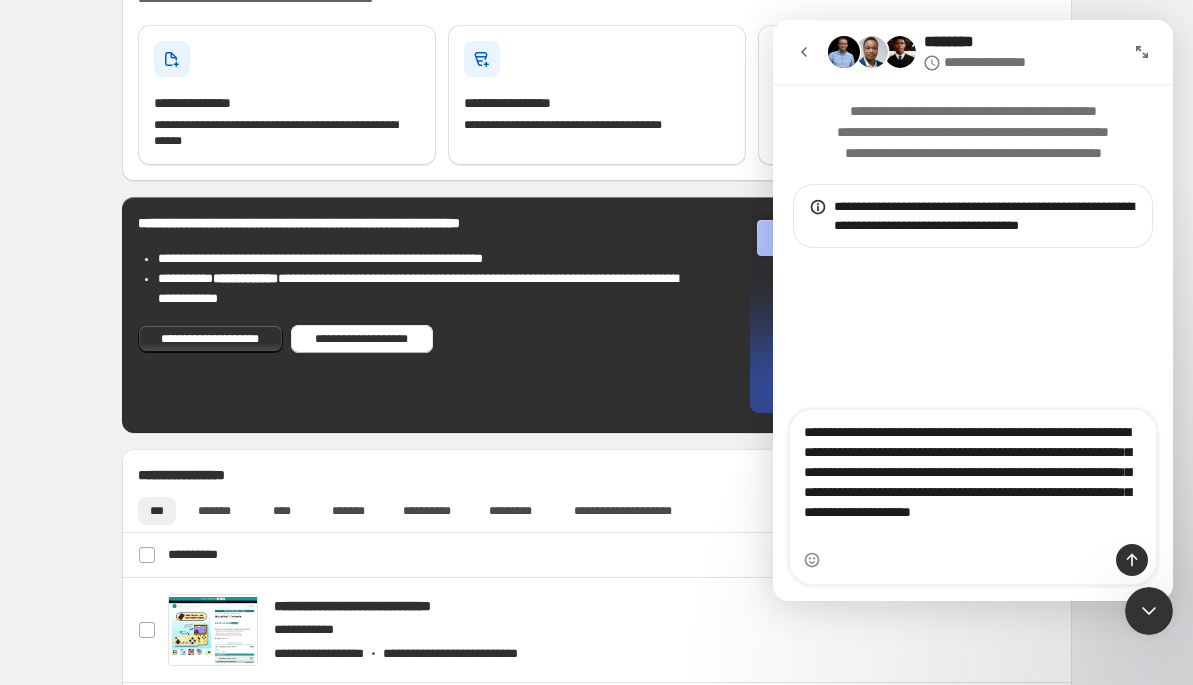 click on "**********" at bounding box center [973, 477] 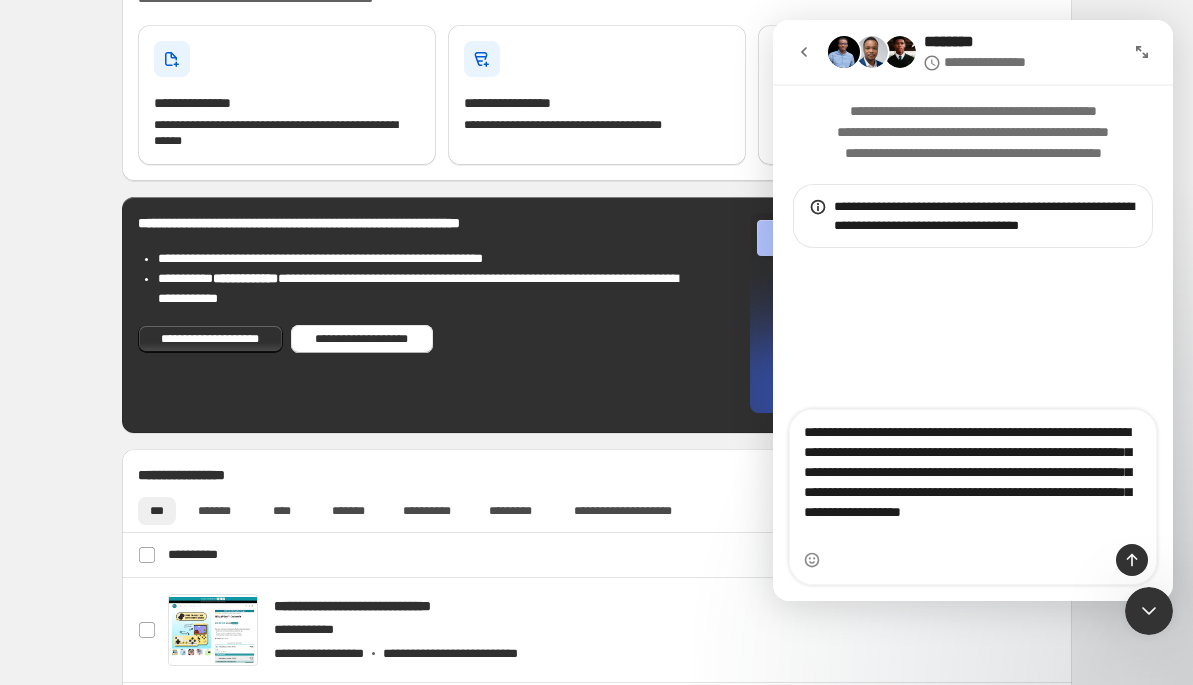 click on "**********" at bounding box center (973, 477) 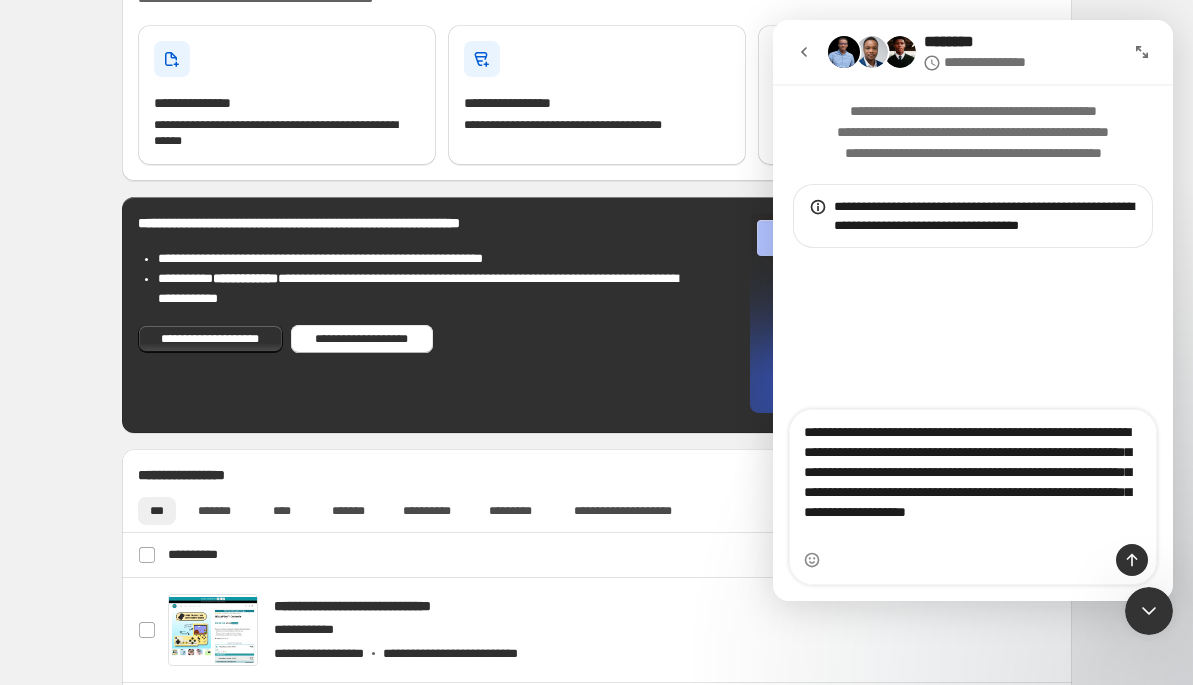 click at bounding box center (973, 560) 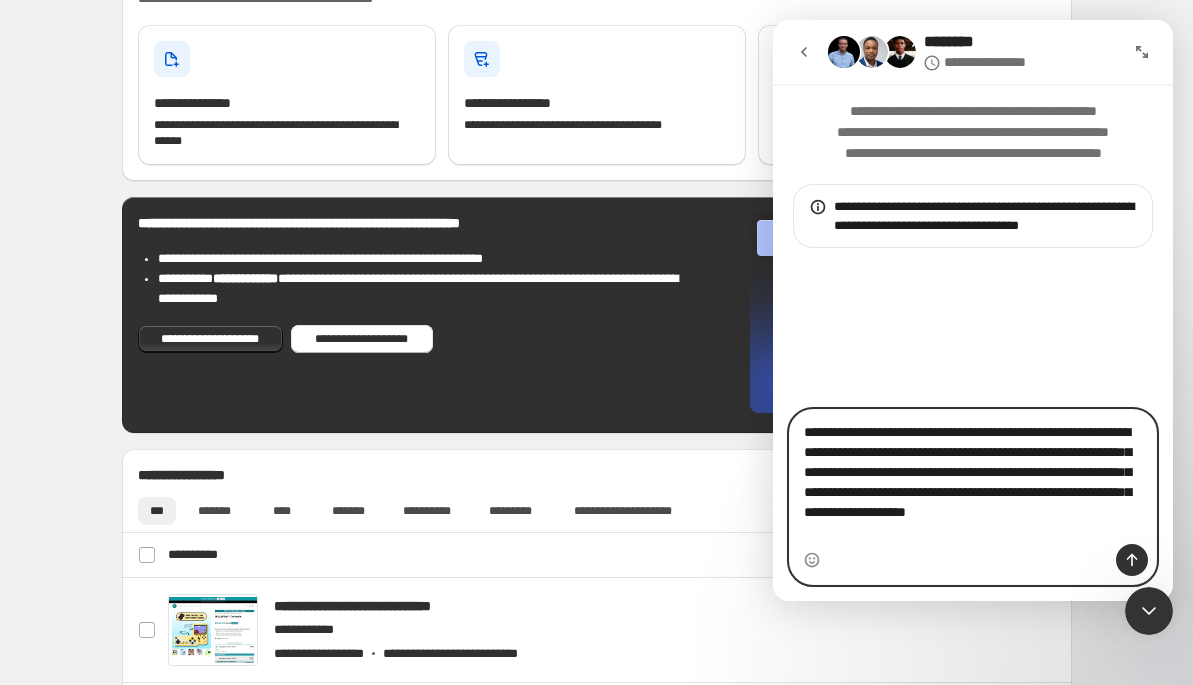 click on "**********" at bounding box center (973, 477) 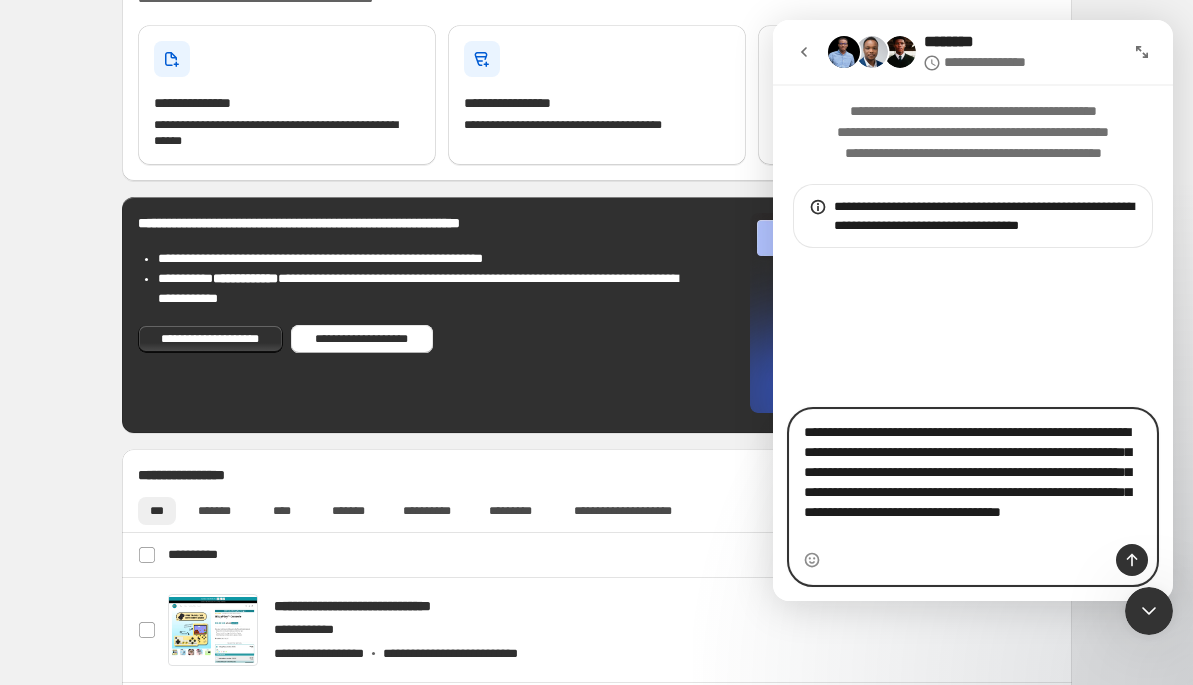 type on "**********" 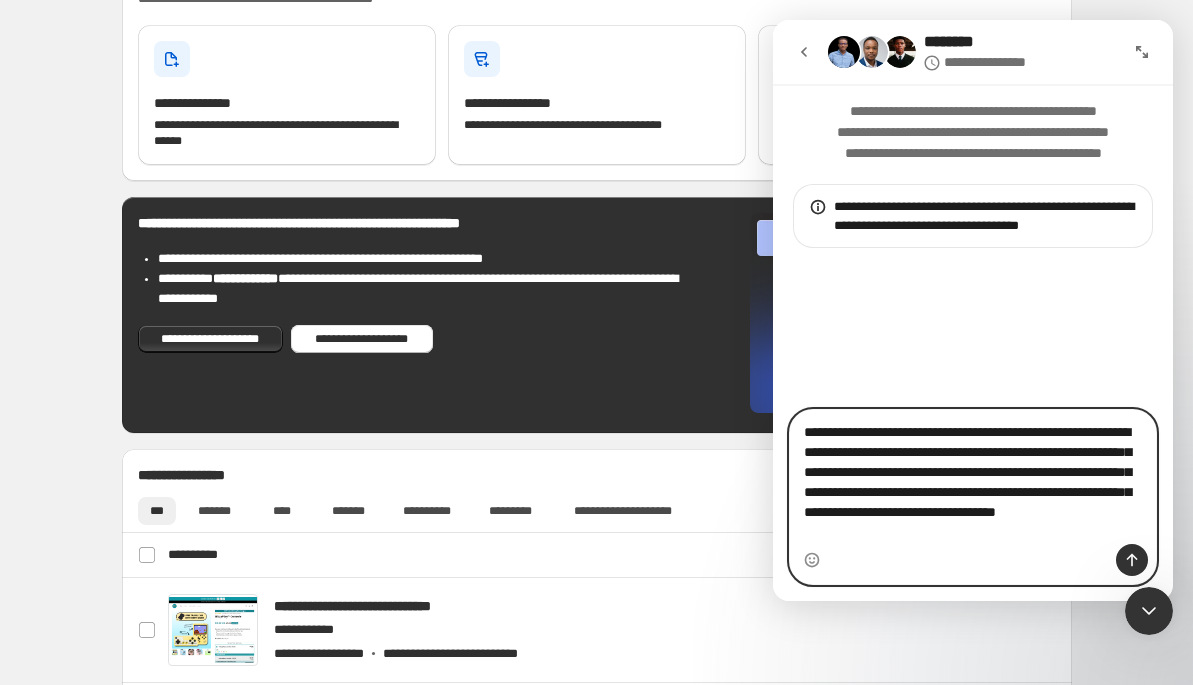 type 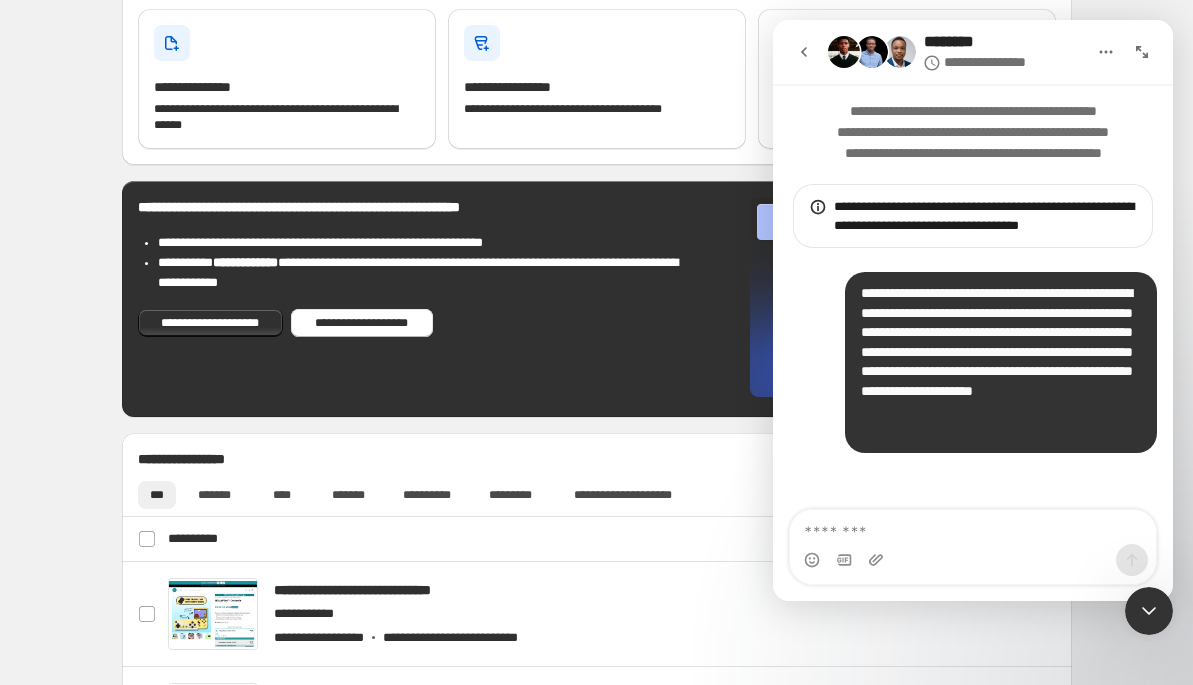scroll, scrollTop: 288, scrollLeft: 0, axis: vertical 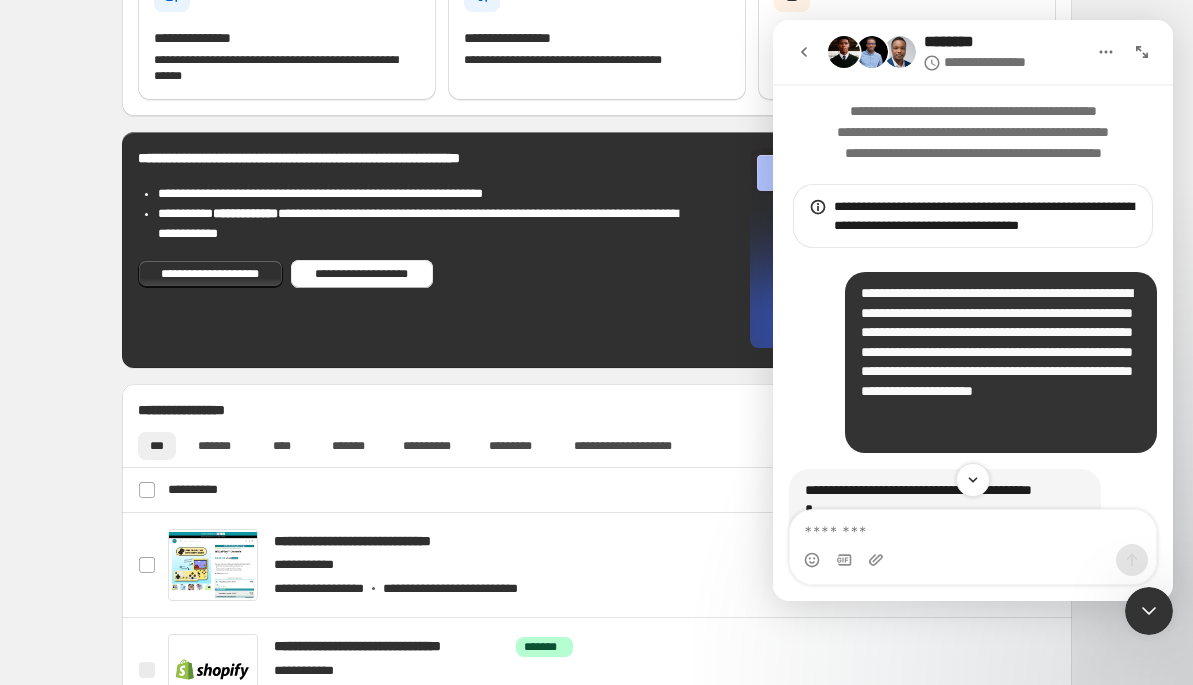 click 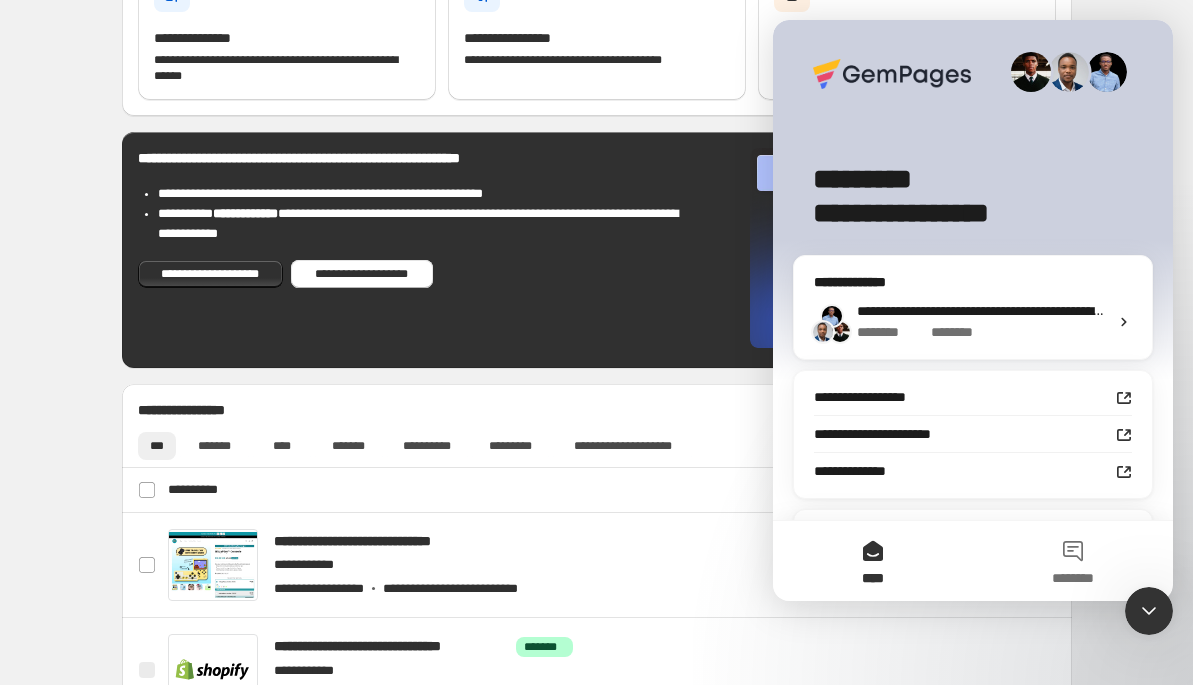 click at bounding box center [1149, 611] 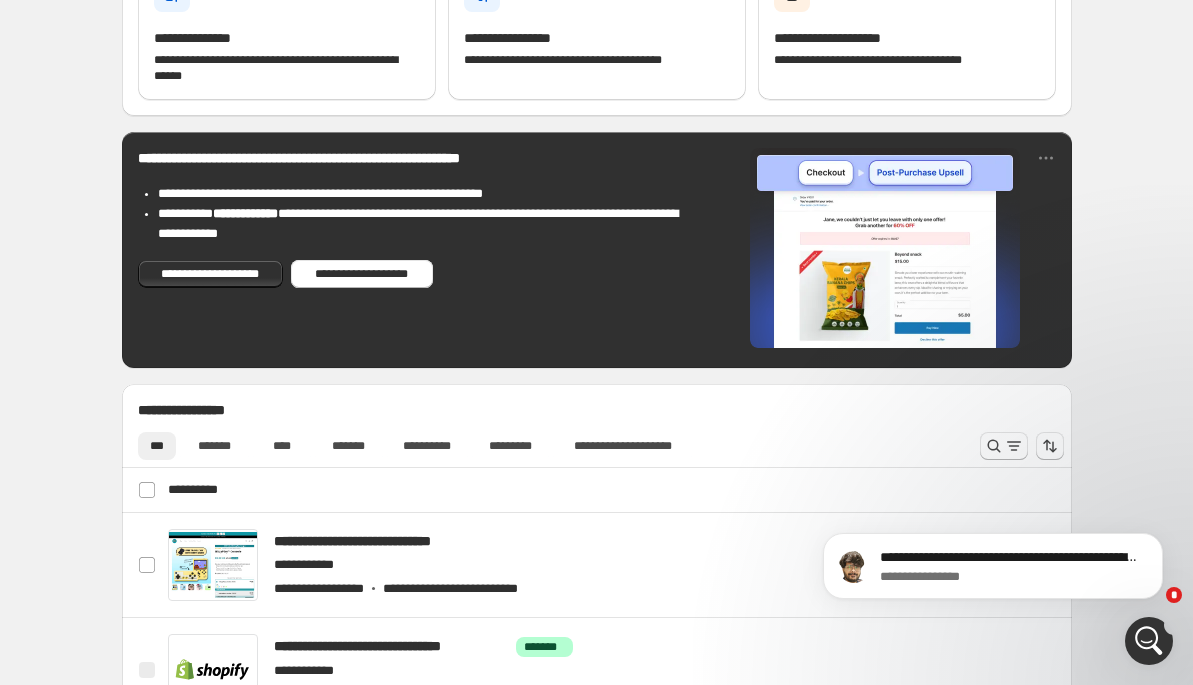 scroll, scrollTop: 0, scrollLeft: 0, axis: both 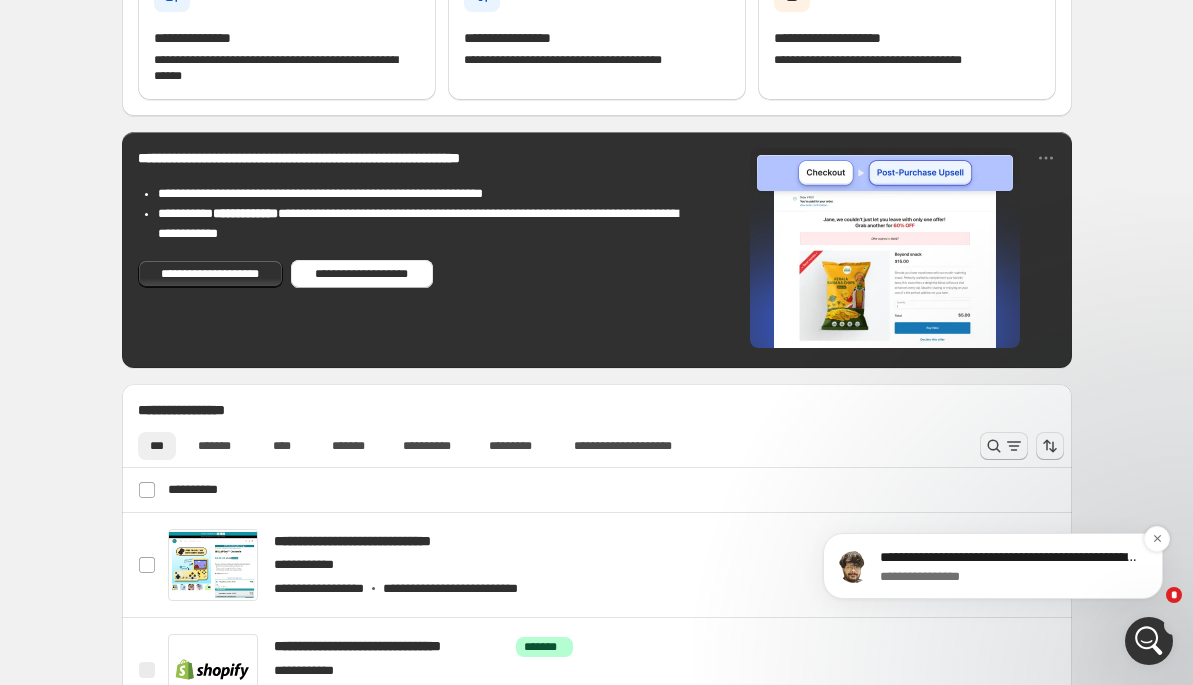 click on "**********" at bounding box center [1009, 577] 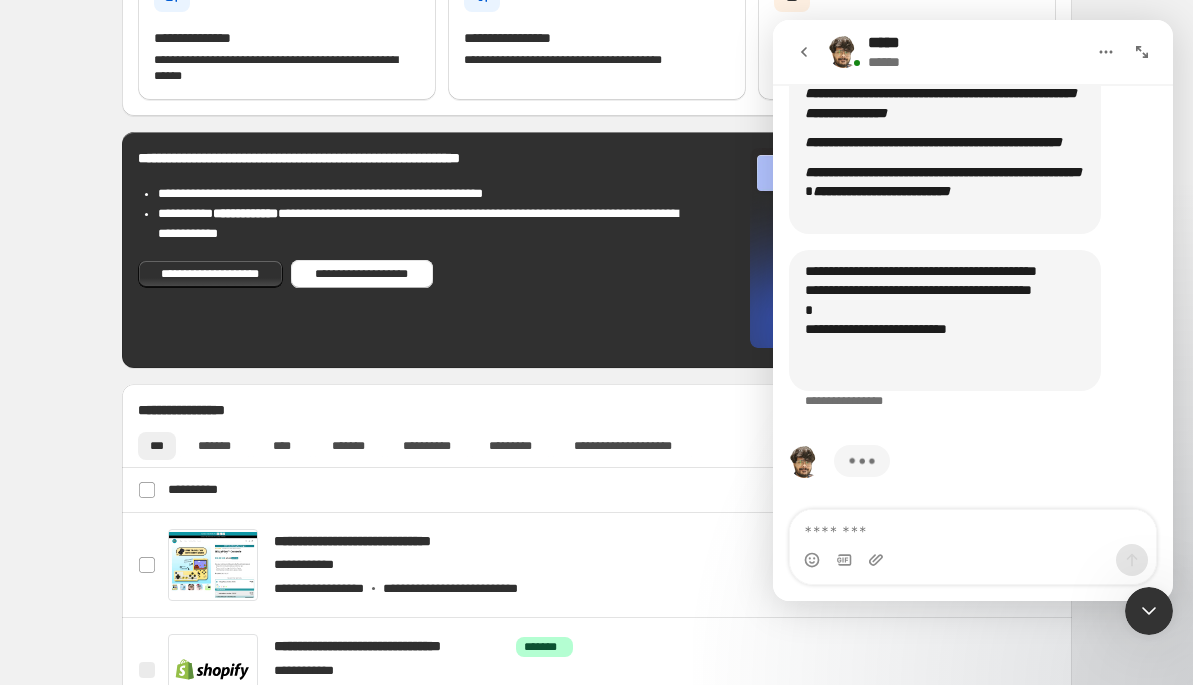 scroll, scrollTop: 668, scrollLeft: 0, axis: vertical 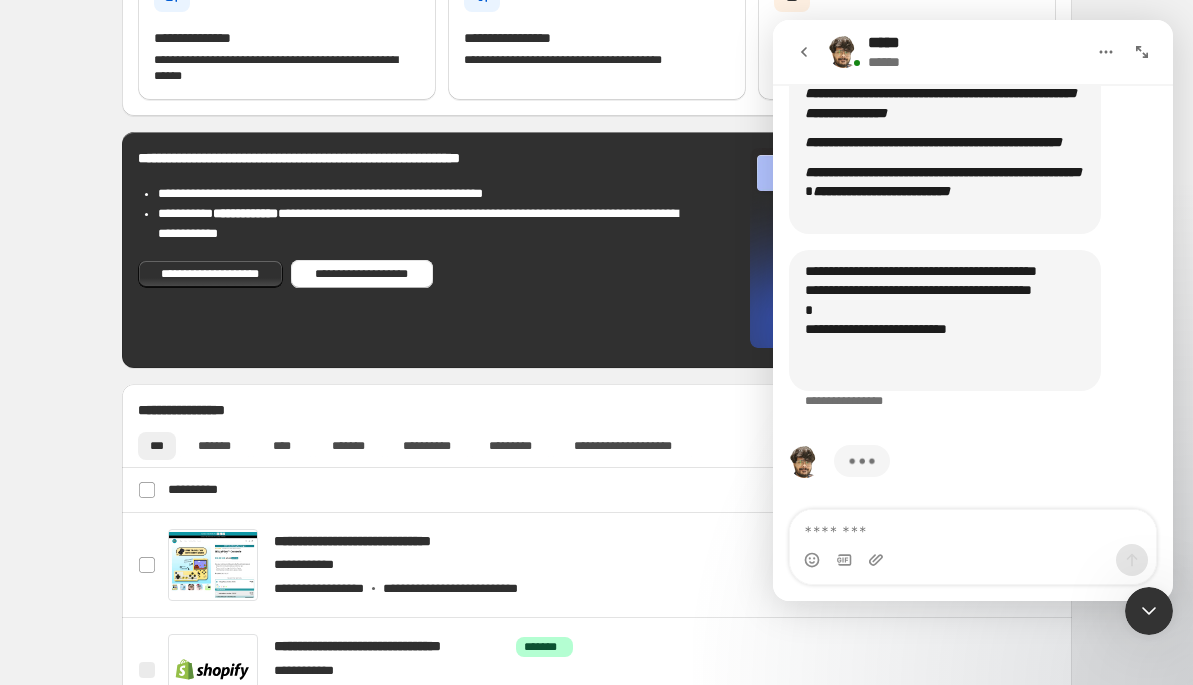 click at bounding box center (973, 527) 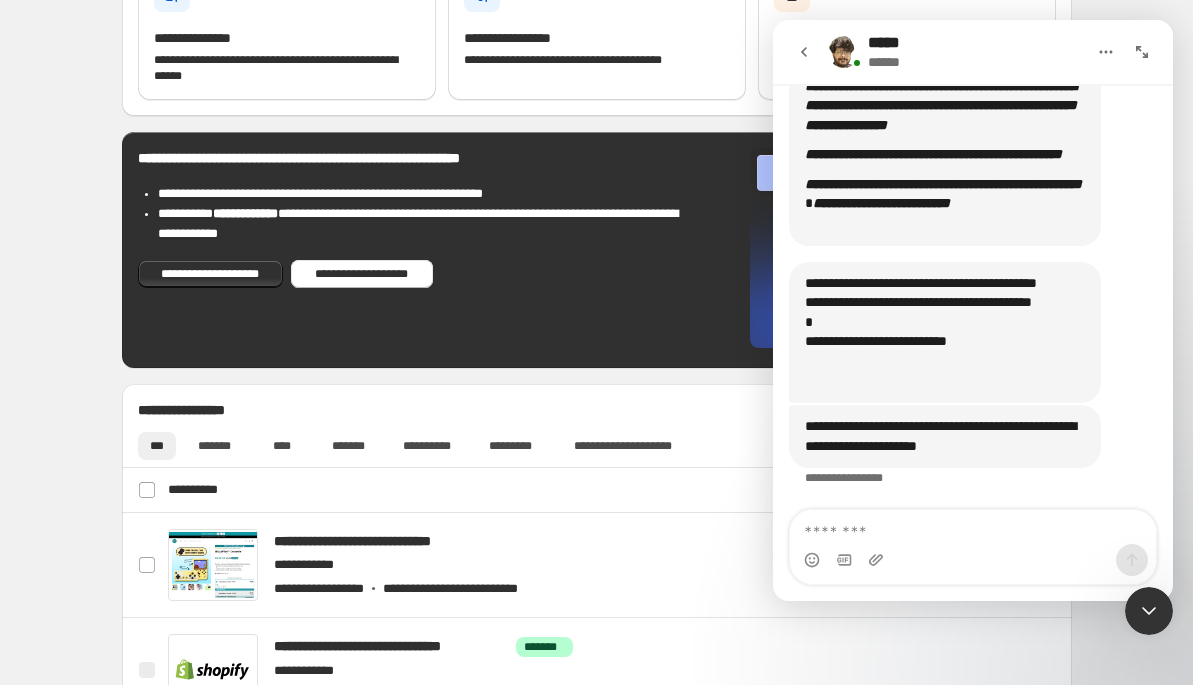 scroll, scrollTop: 668, scrollLeft: 0, axis: vertical 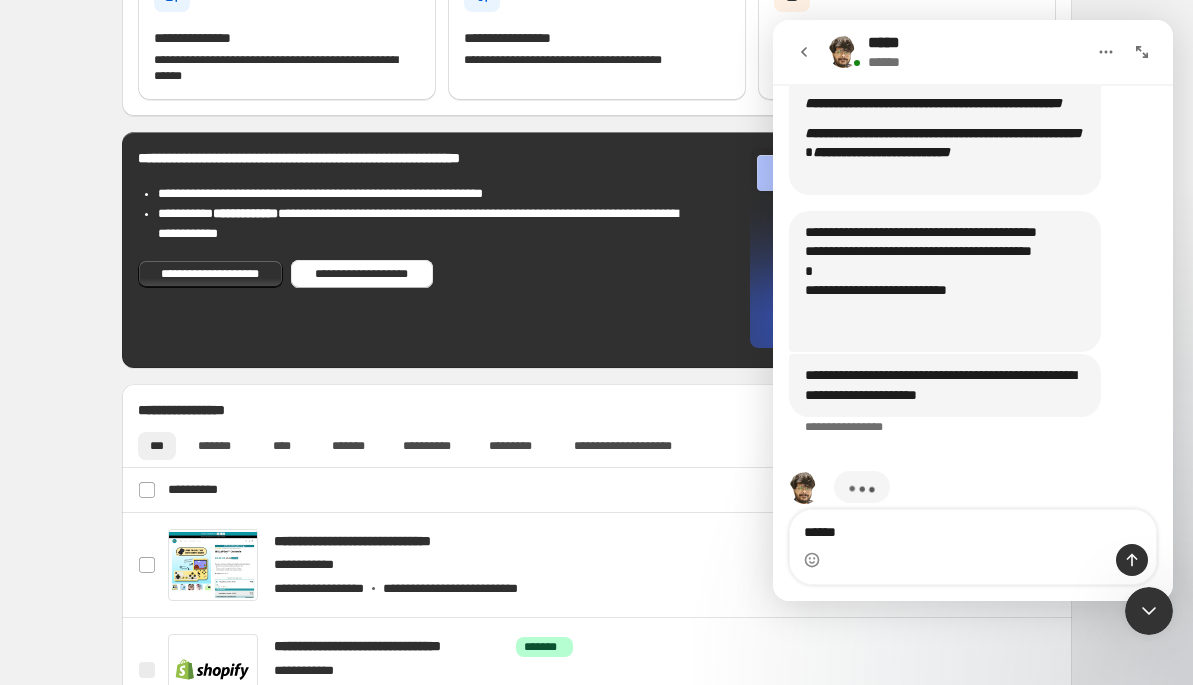 type on "*******" 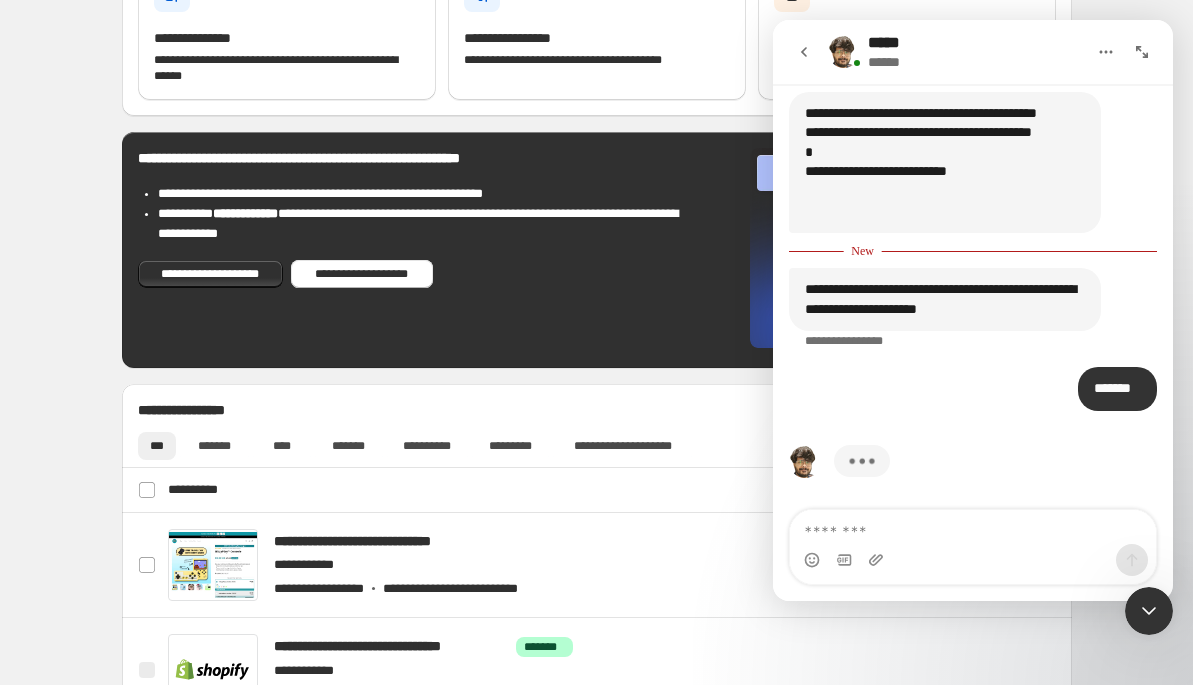 scroll, scrollTop: 826, scrollLeft: 0, axis: vertical 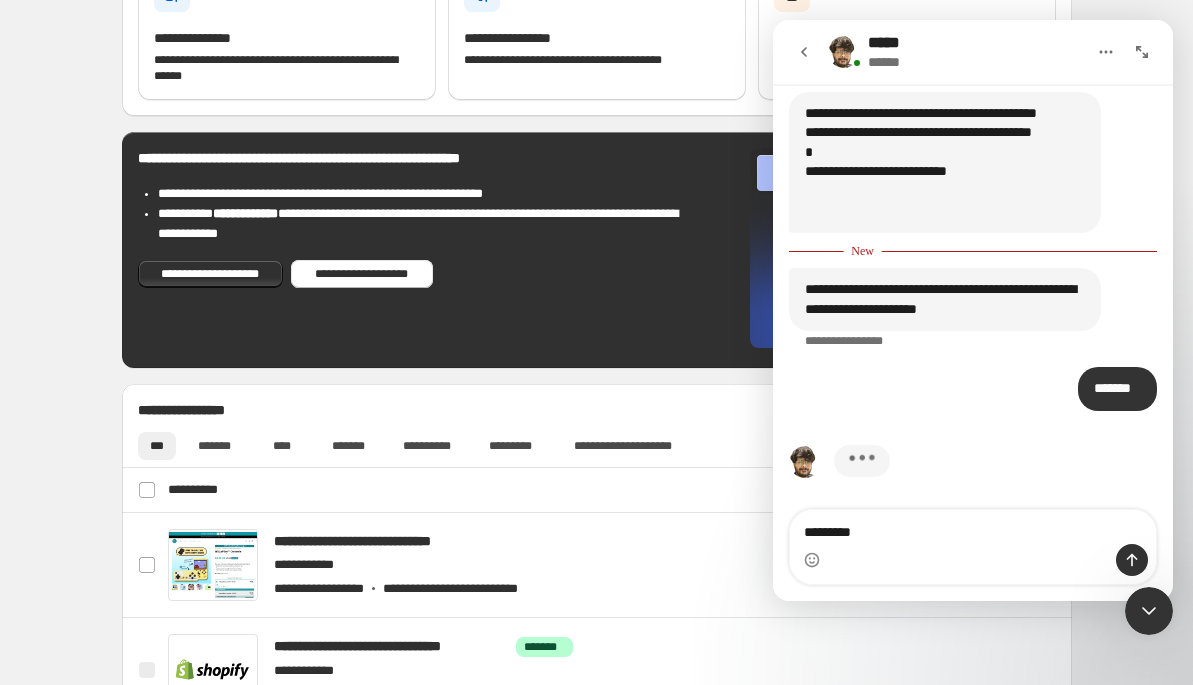 type on "**********" 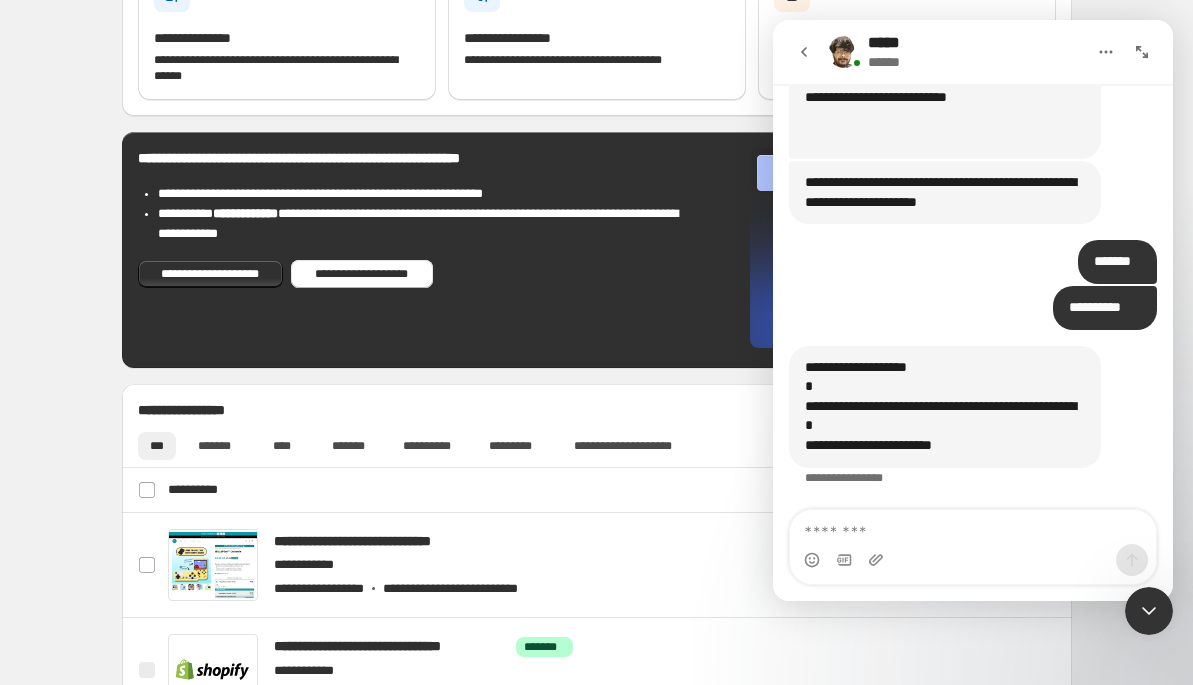 scroll, scrollTop: 900, scrollLeft: 0, axis: vertical 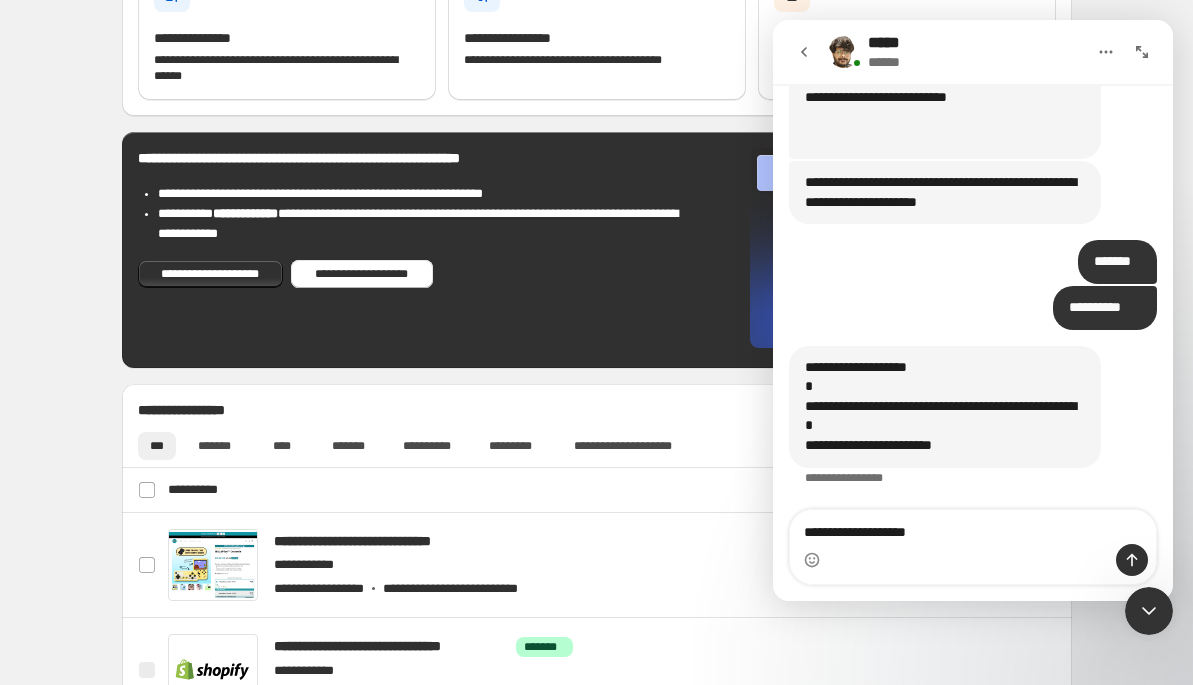 type on "**********" 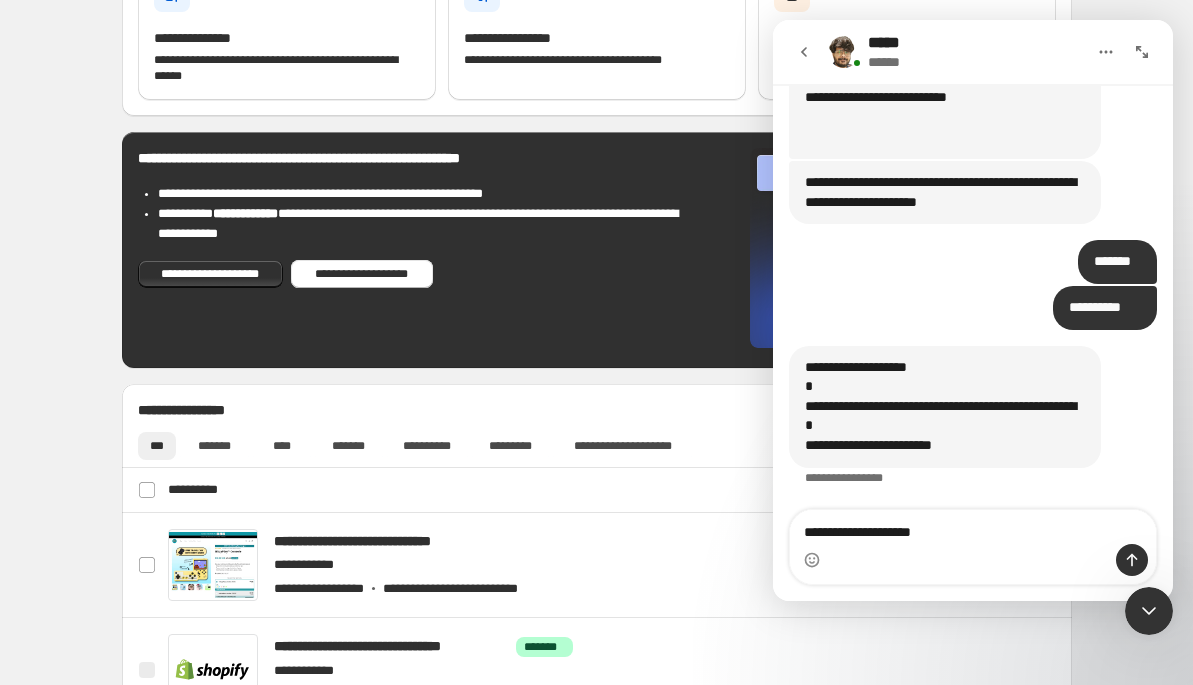 type 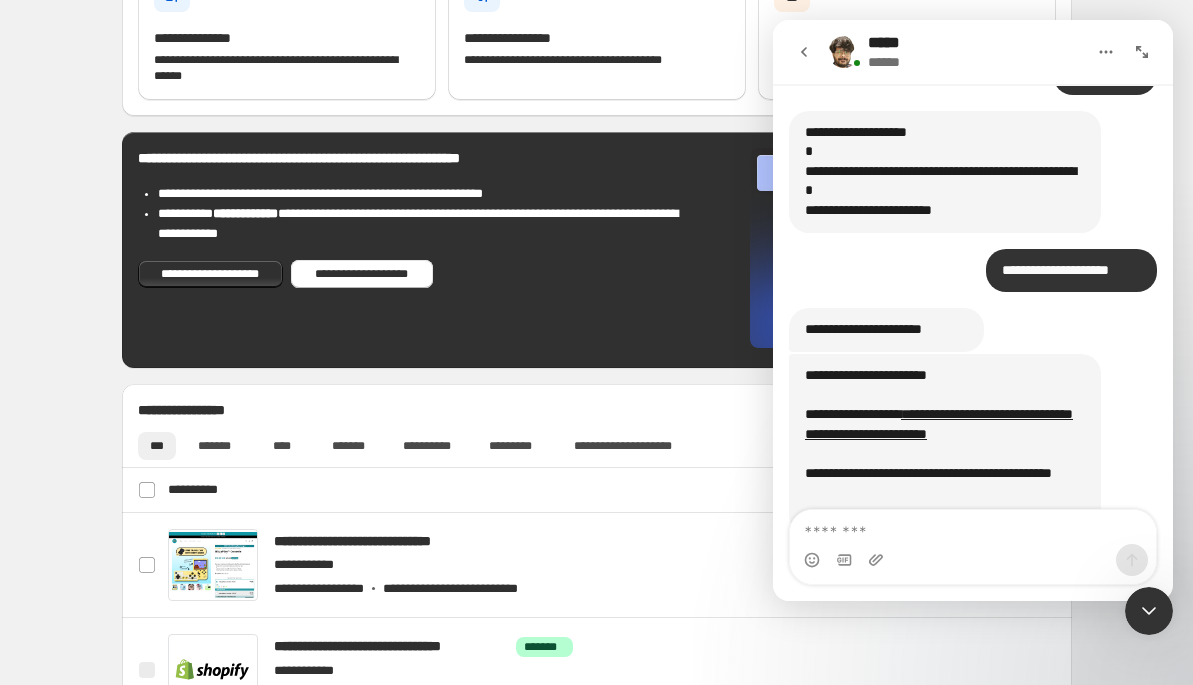 scroll, scrollTop: 1201, scrollLeft: 0, axis: vertical 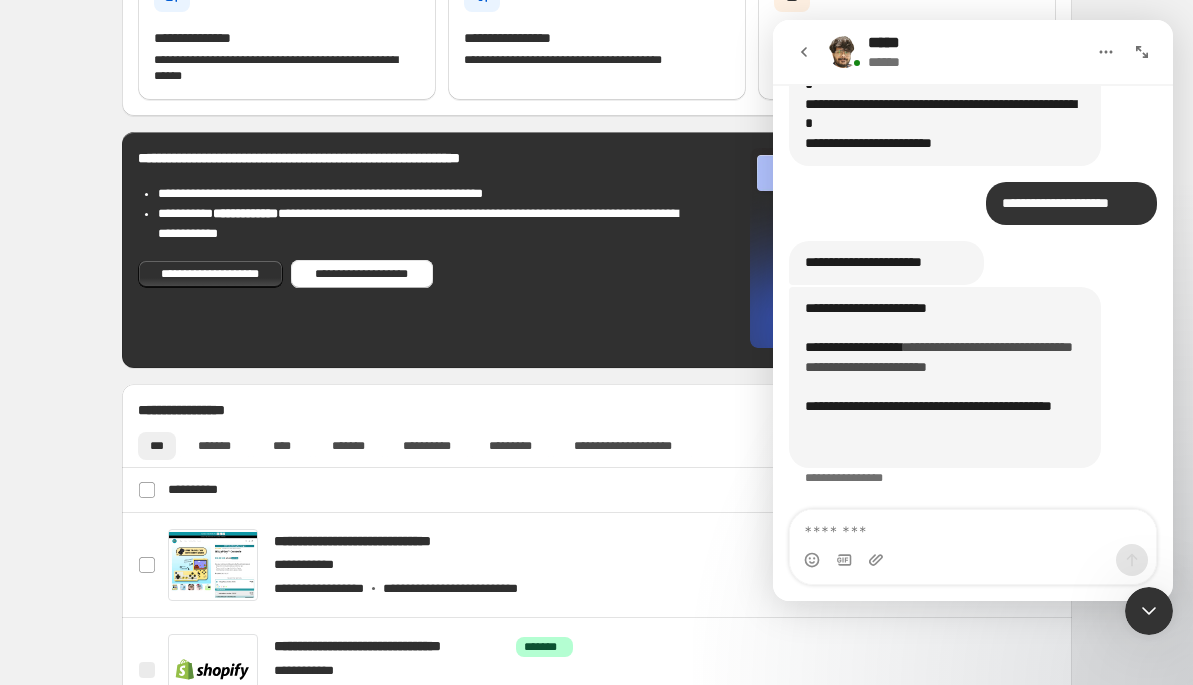 click on "**********" at bounding box center (939, 357) 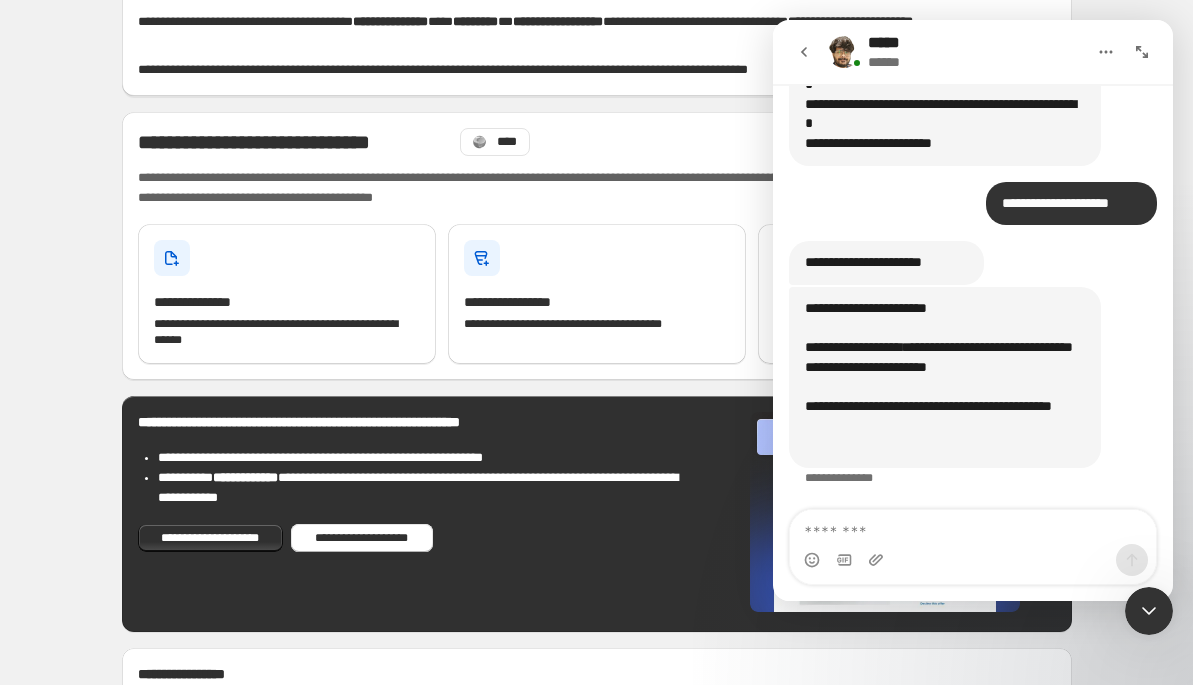 scroll, scrollTop: 0, scrollLeft: 0, axis: both 